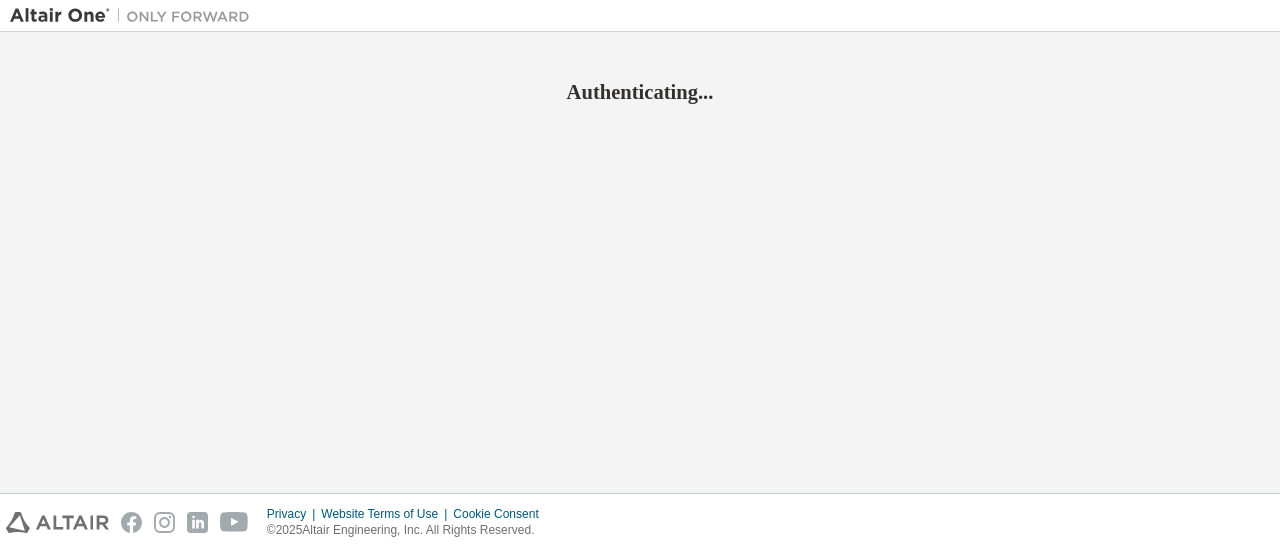 scroll, scrollTop: 0, scrollLeft: 0, axis: both 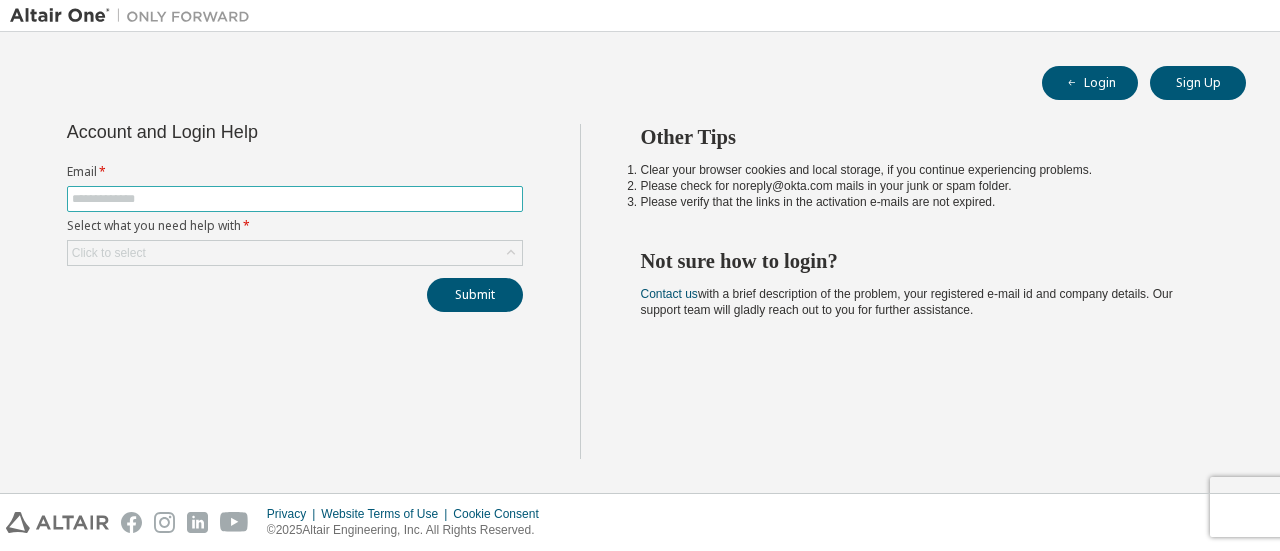 click at bounding box center [295, 199] 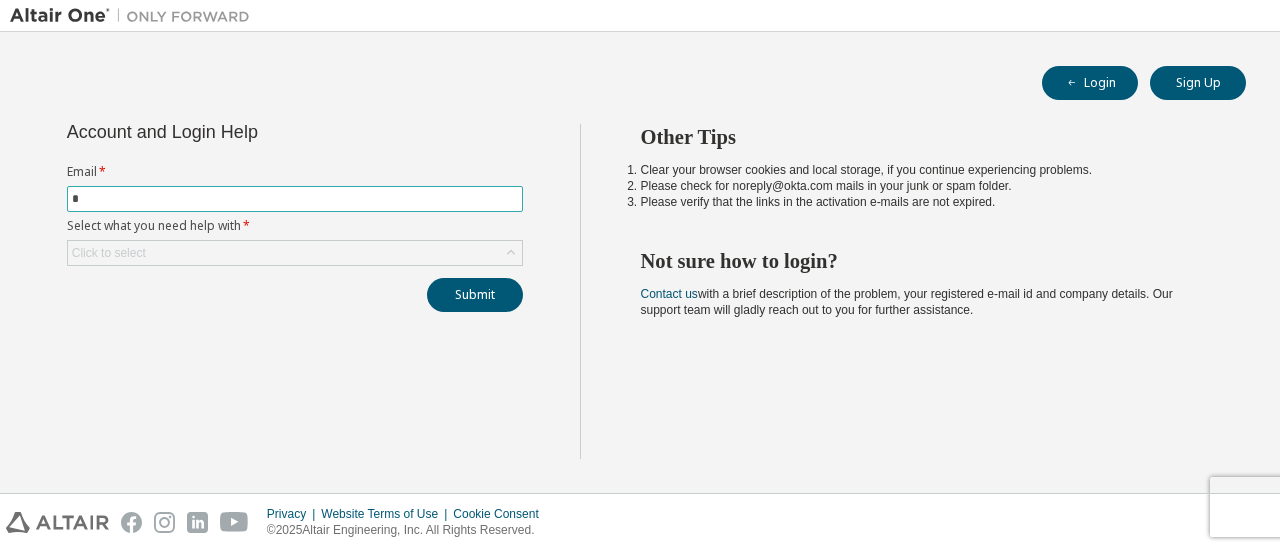 click on "*" at bounding box center [295, 199] 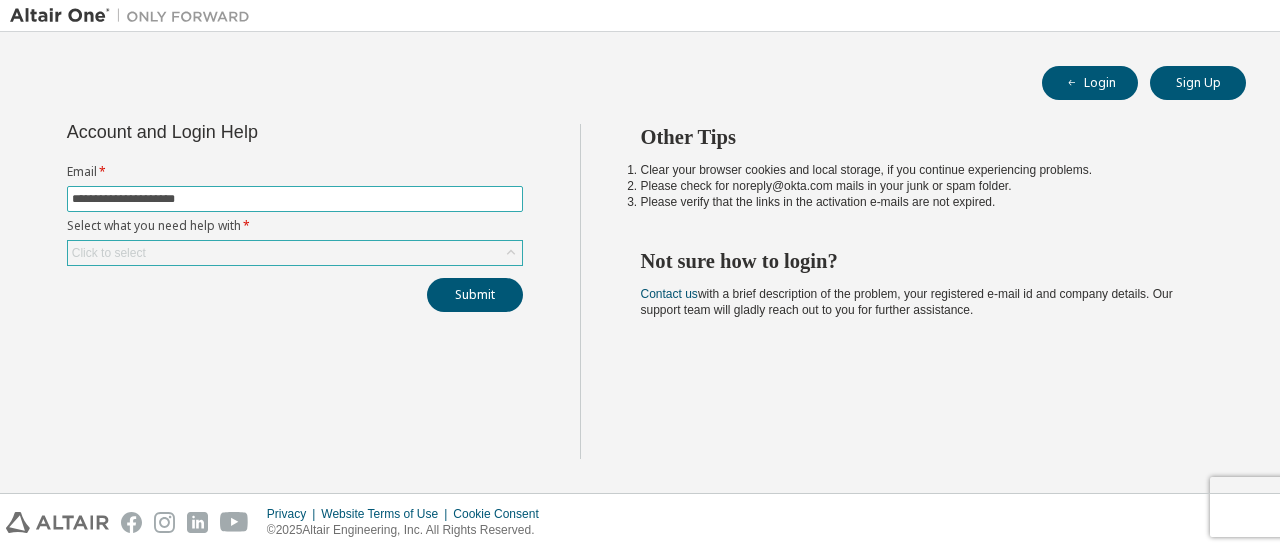 type on "**********" 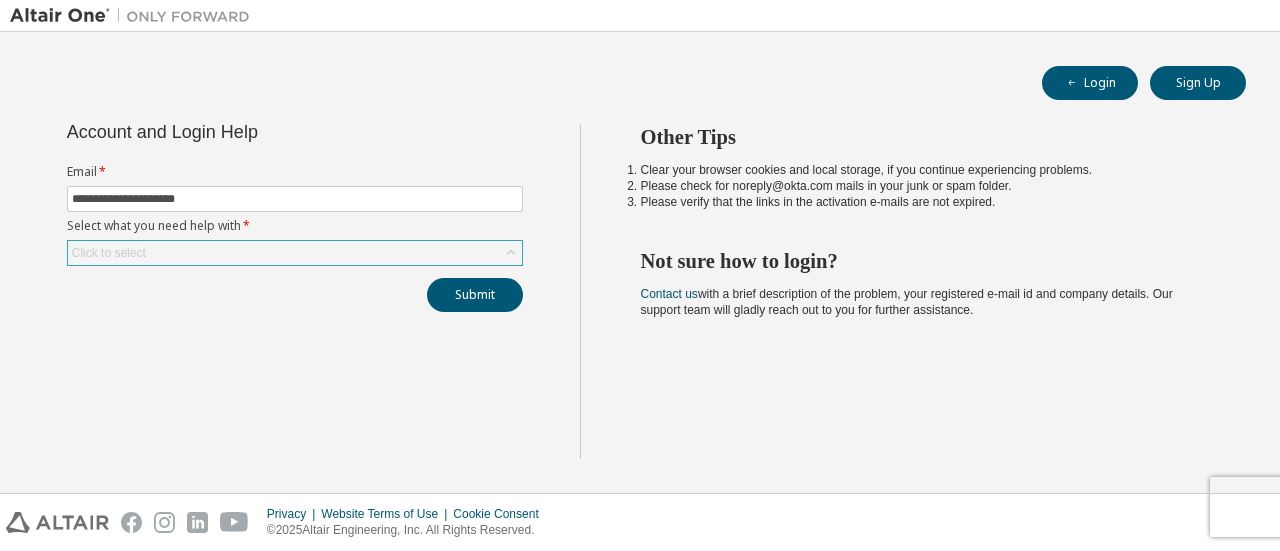 click on "Click to select" at bounding box center [295, 253] 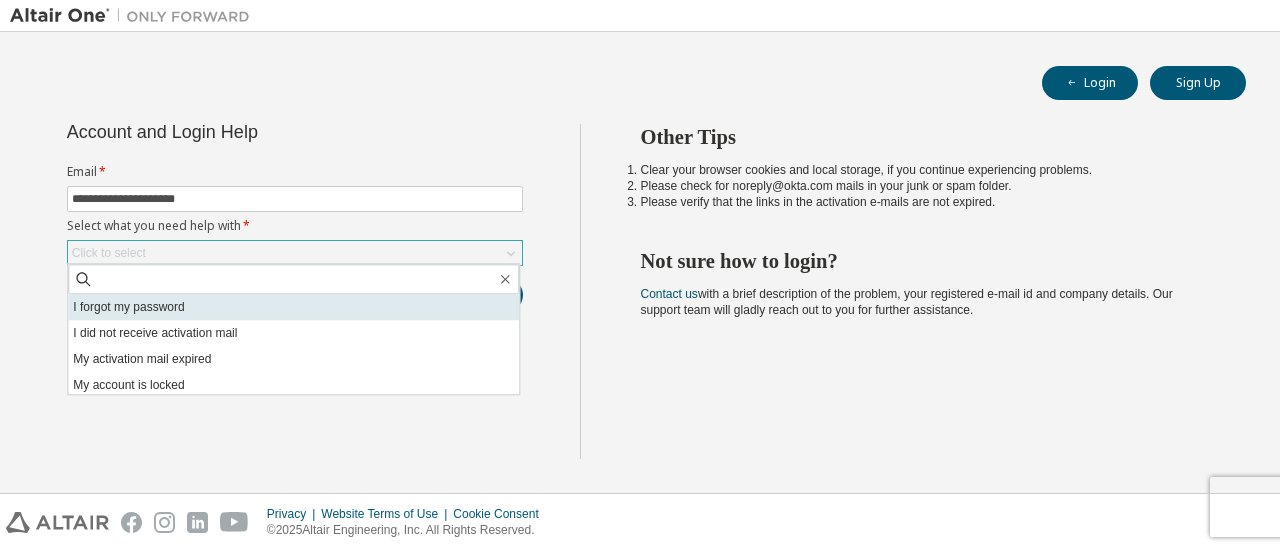 click on "I forgot my password" at bounding box center [293, 307] 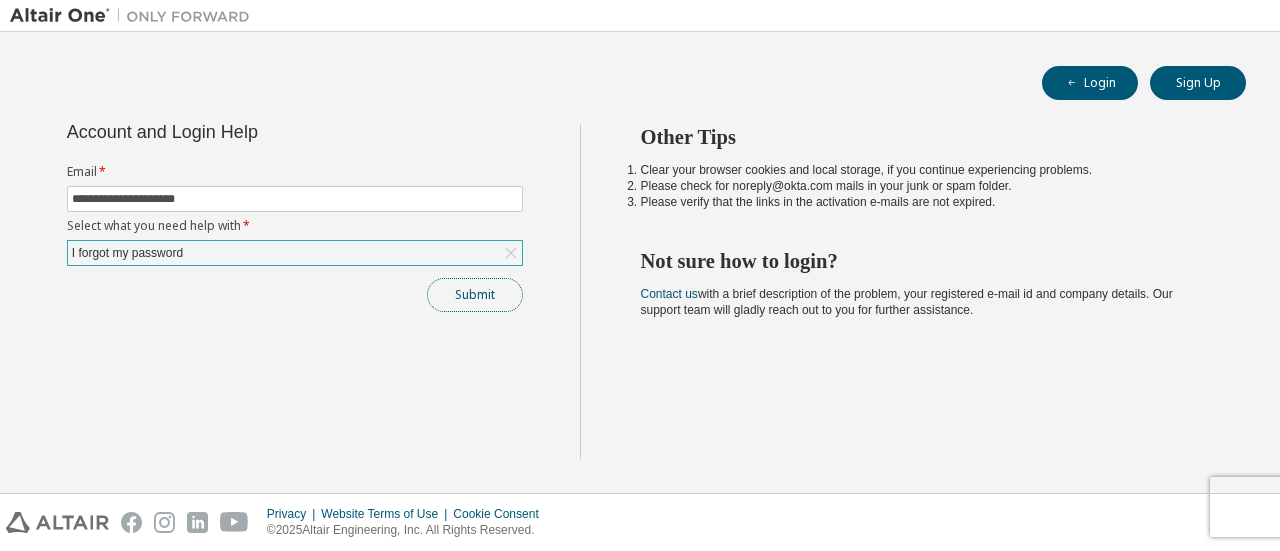 click on "Submit" at bounding box center [475, 295] 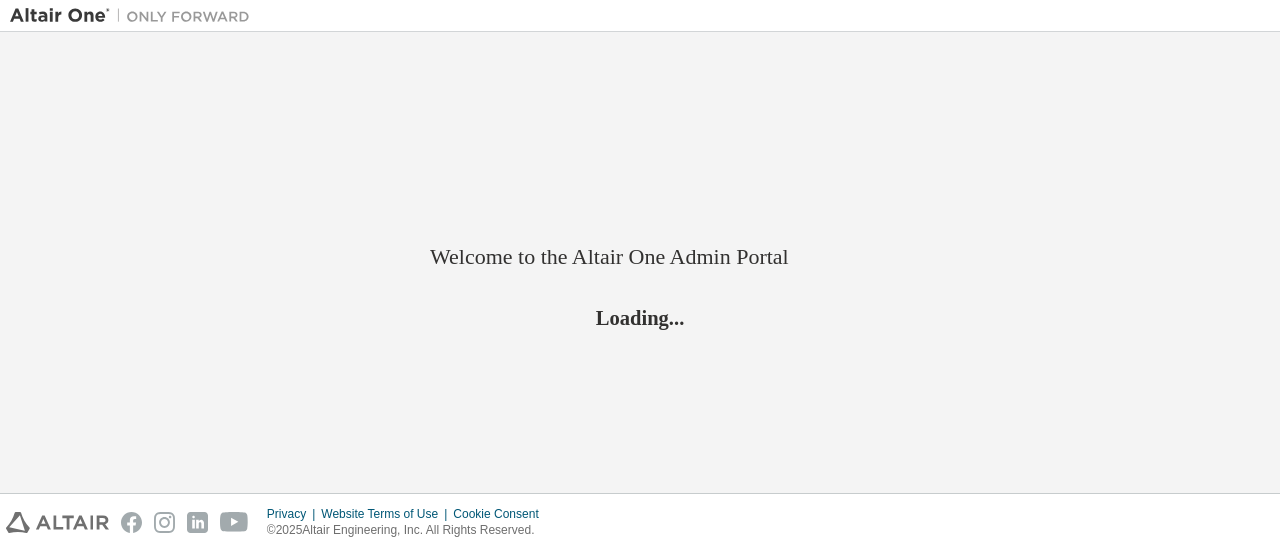 scroll, scrollTop: 0, scrollLeft: 0, axis: both 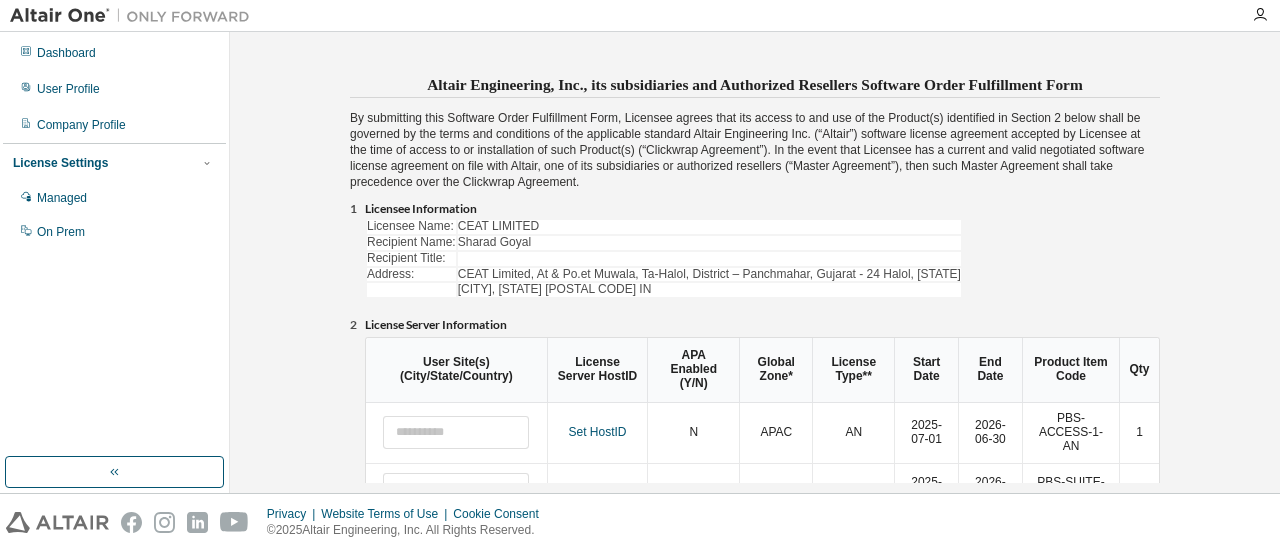 click on "Altair Engineering, Inc., its subsidiaries and Authorized Resellers Software Order Fulfillment Form By submitting this Software Order Fulfillment Form, Licensee agrees that its access to and use of the Product(s) identified in Section 2 below shall be governed by the terms and conditions of the applicable standard Altair Engineering Inc. (“Altair”) software license agreement  accepted by Licensee at the time of access to or installation of such Product(s) (“Clickwrap Agreement”). In the event that Licensee has a current and valid negotiated software license agreement on file with Altair, one of its subsidiaries or authorized resellers (“Master Agreement”), then such Master Agreement shall take precedence over the Clickwrap Agreement. Licensee Information Licensee Name: CEAT LIMITED Recipient Name: Sharad Goyal Recipient Title: Address: CEAT Limited, At & Po.et Muwala, Ta-Halol, District – Panchmahar, Gujarat - 24 Halol, GJ 389350 IN License Server Information User Site(s) (City/State/Country) N" at bounding box center [755, 415] 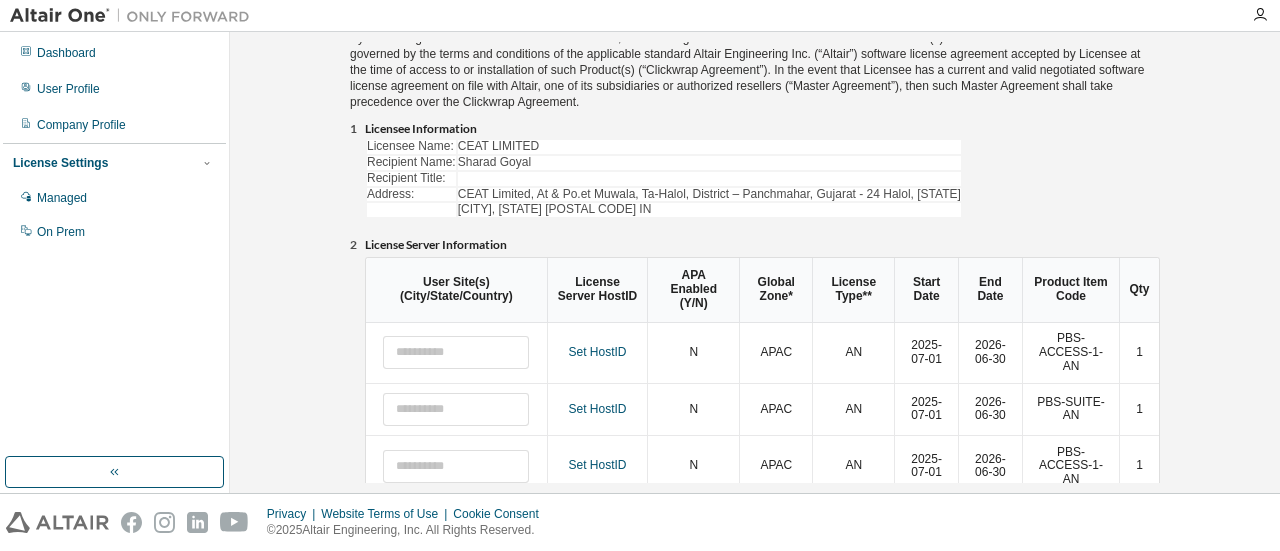 scroll, scrollTop: 120, scrollLeft: 0, axis: vertical 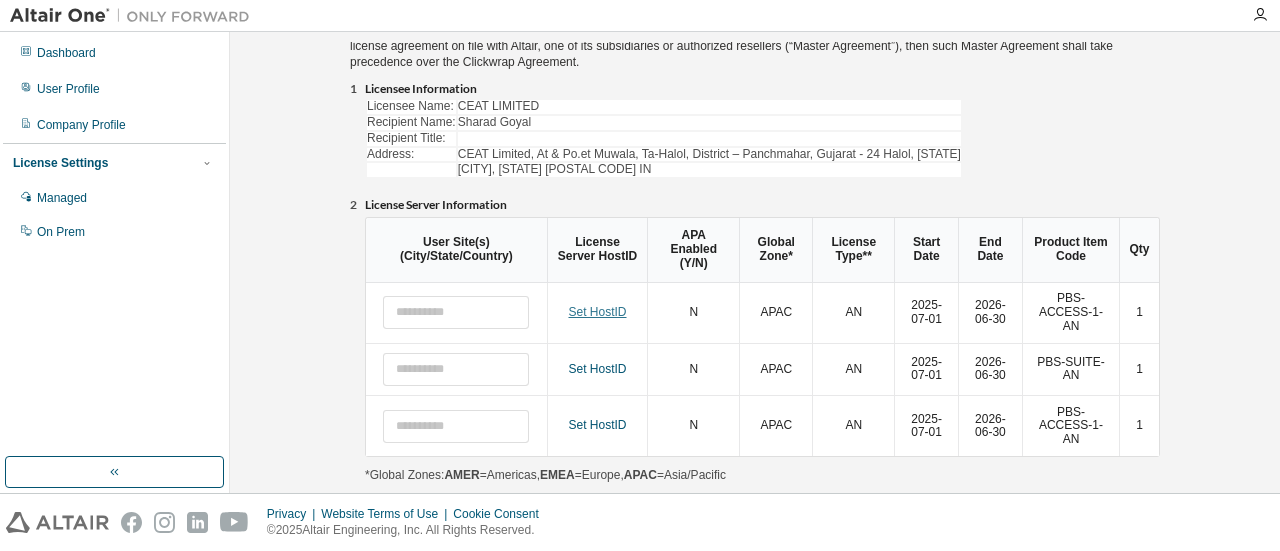 click on "Set HostID" at bounding box center [597, 312] 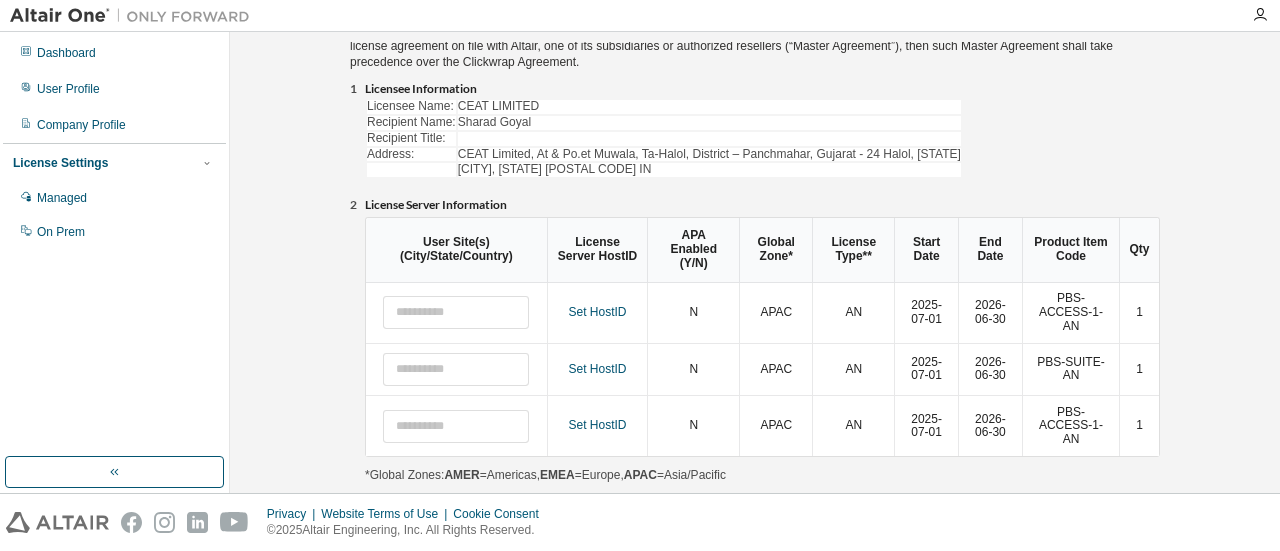 click on "AN" at bounding box center (853, 425) 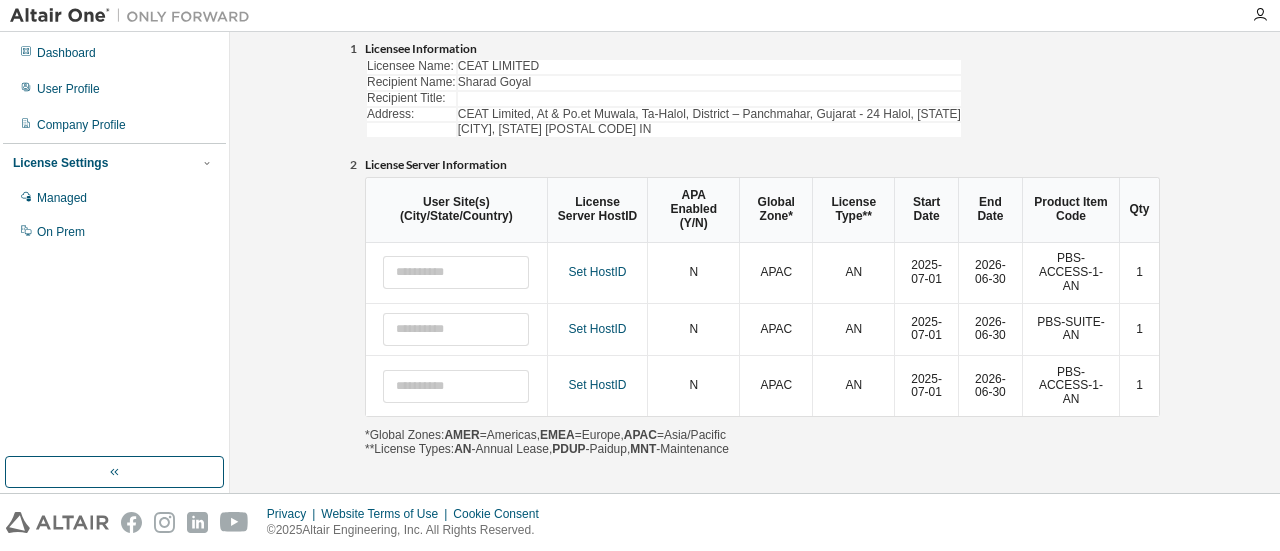 scroll, scrollTop: 272, scrollLeft: 0, axis: vertical 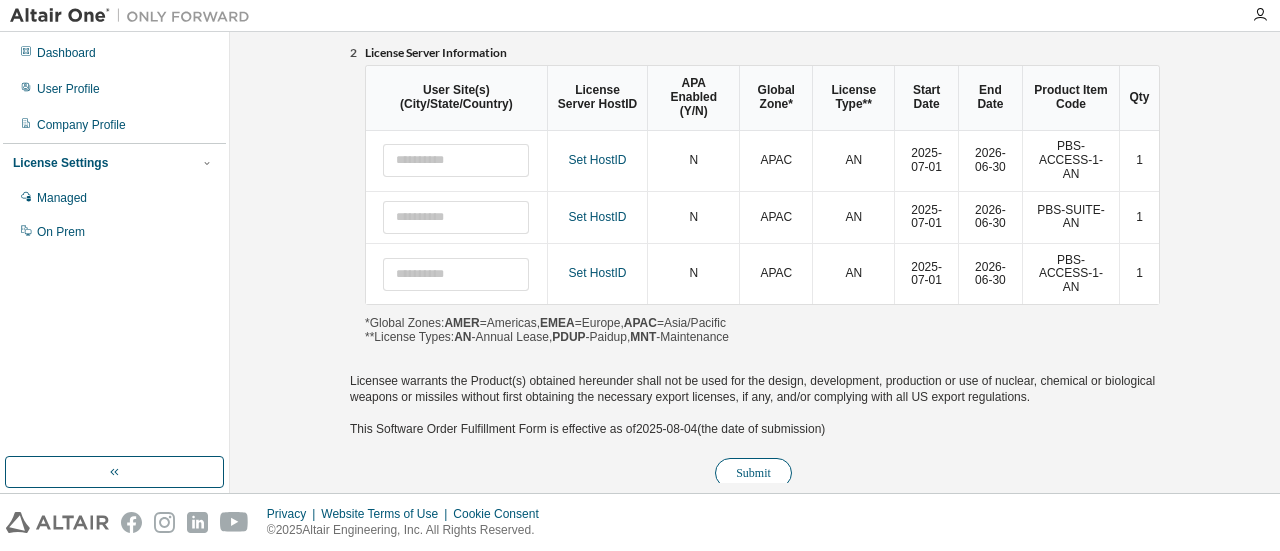 click on "Submit" at bounding box center (753, 473) 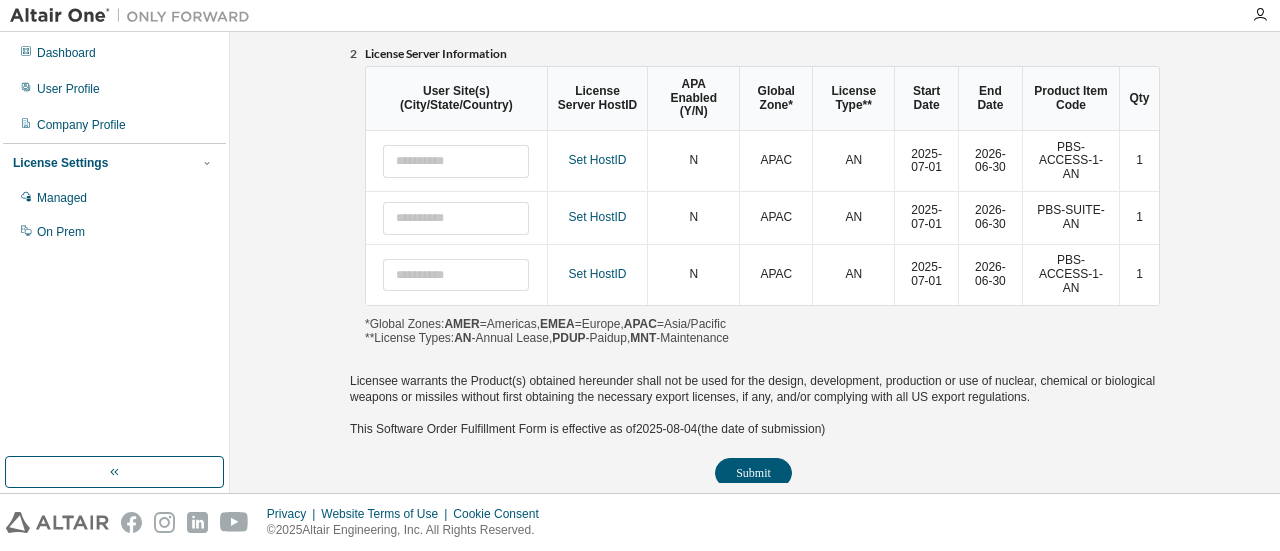 click on "Altair Engineering, Inc., its subsidiaries and Authorized Resellers Software Order Fulfillment Form Please set your hostids for all order items By submitting this Software Order Fulfillment Form, Licensee agrees that its access to and use of the Product(s) identified in Section 2 below shall be governed by the terms and conditions of the applicable standard Altair Engineering Inc. (“Altair”) software license agreement  accepted by Licensee at the time of access to or installation of such Product(s) (“Clickwrap Agreement”). In the event that Licensee has a current and valid negotiated software license agreement on file with Altair, one of its subsidiaries or authorized resellers (“Master Agreement”), then such Master Agreement shall take precedence over the Clickwrap Agreement. Licensee Information Licensee Name: CEAT LIMITED Recipient Name: Sharad Goyal Recipient Title: Address: CEAT Limited, At & Po.et Muwala, Ta-Halol, District – Panchmahar, Gujarat - 24 Halol, GJ 389350 IN APA Enabled (Y/N) N" at bounding box center (755, 118) 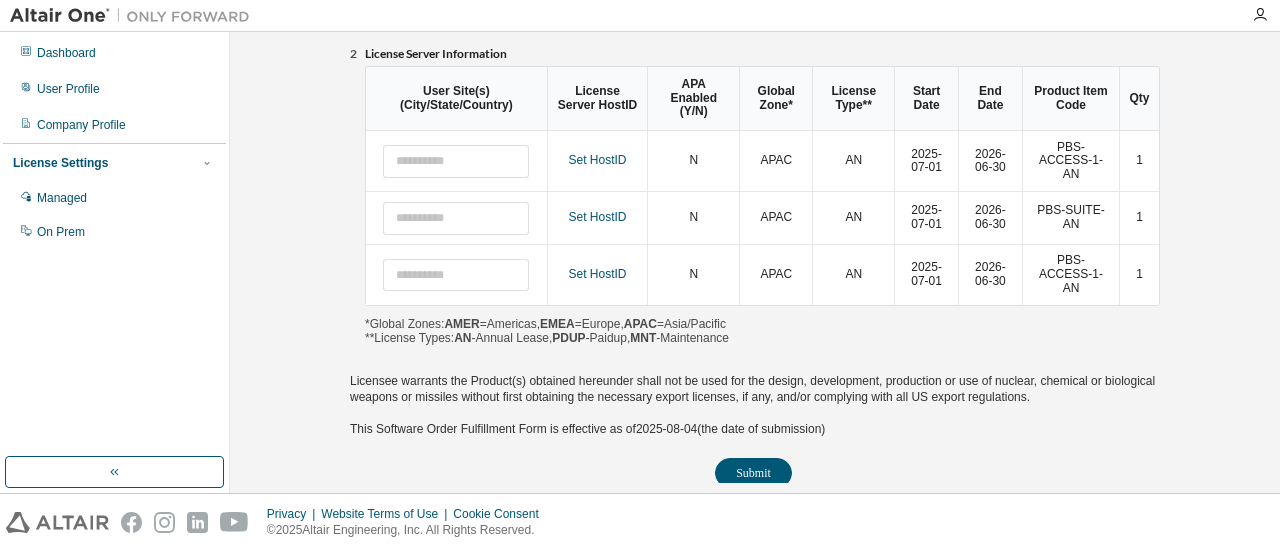 click on "Altair Engineering, Inc., its subsidiaries and Authorized Resellers Software Order Fulfillment Form Please set your hostids for all order items By submitting this Software Order Fulfillment Form, Licensee agrees that its access to and use of the Product(s) identified in Section 2 below shall be governed by the terms and conditions of the applicable standard Altair Engineering Inc. (“Altair”) software license agreement  accepted by Licensee at the time of access to or installation of such Product(s) (“Clickwrap Agreement”). In the event that Licensee has a current and valid negotiated software license agreement on file with Altair, one of its subsidiaries or authorized resellers (“Master Agreement”), then such Master Agreement shall take precedence over the Clickwrap Agreement. Licensee Information Licensee Name: CEAT LIMITED Recipient Name: Sharad Goyal Recipient Title: Address: CEAT Limited, At & Po.et Muwala, Ta-Halol, District – Panchmahar, Gujarat - 24 Halol, GJ 389350 IN APA Enabled (Y/N) N" at bounding box center [755, 262] 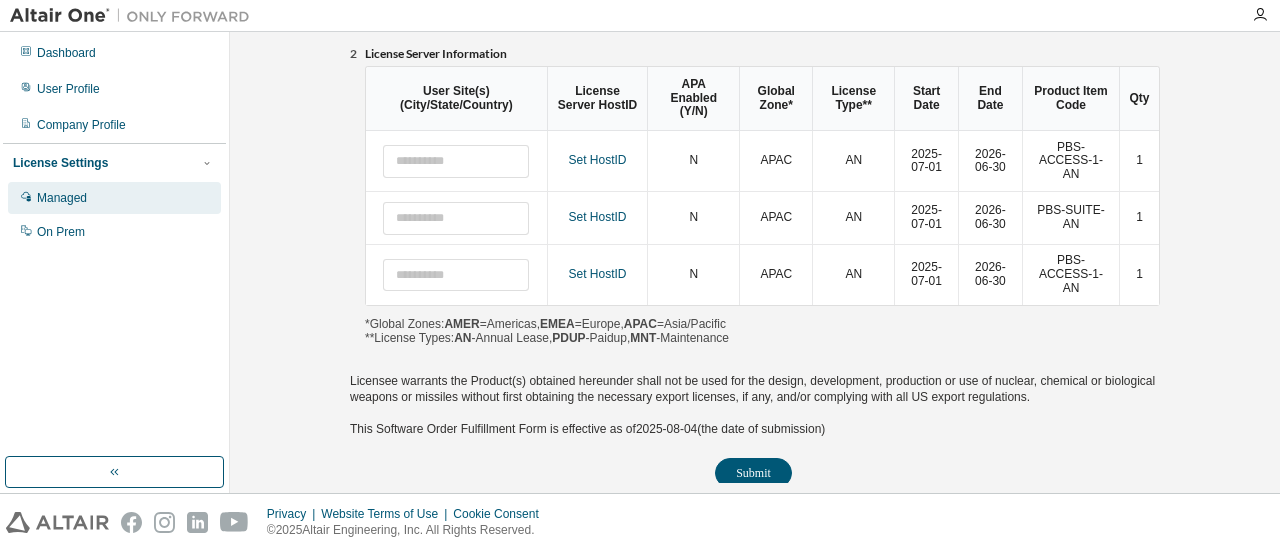 click on "Managed" at bounding box center [62, 198] 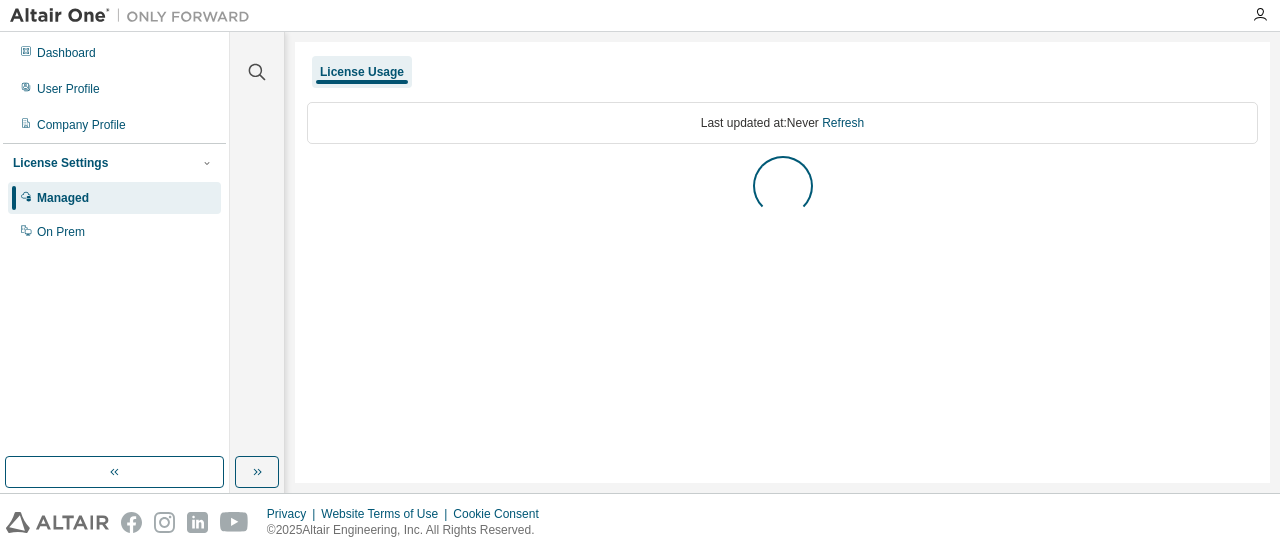 scroll, scrollTop: 0, scrollLeft: 0, axis: both 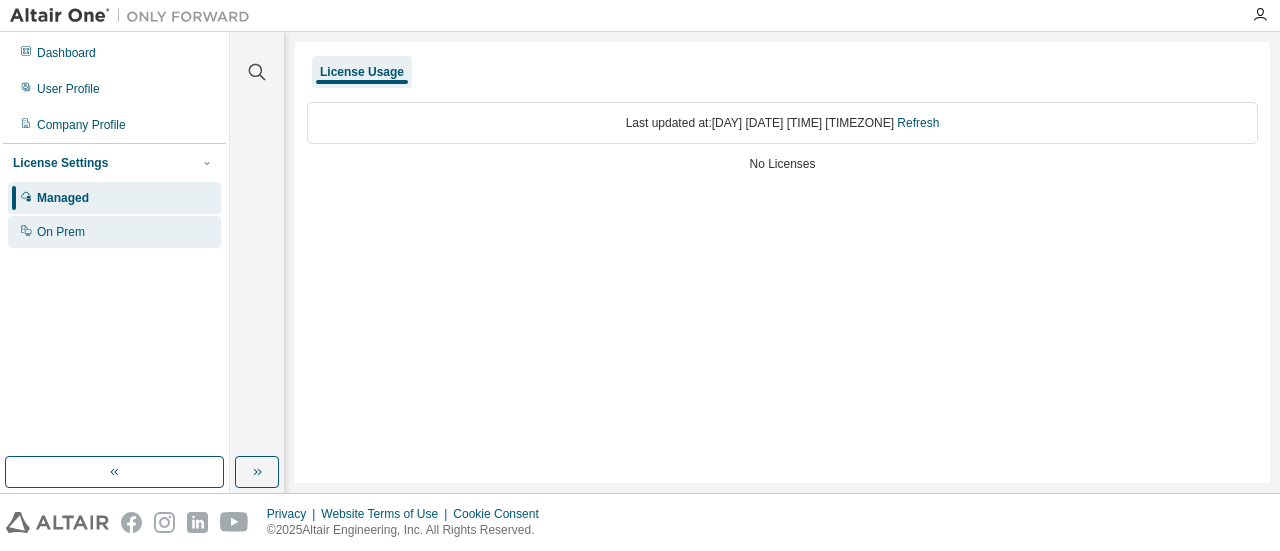 click on "On Prem" at bounding box center [61, 232] 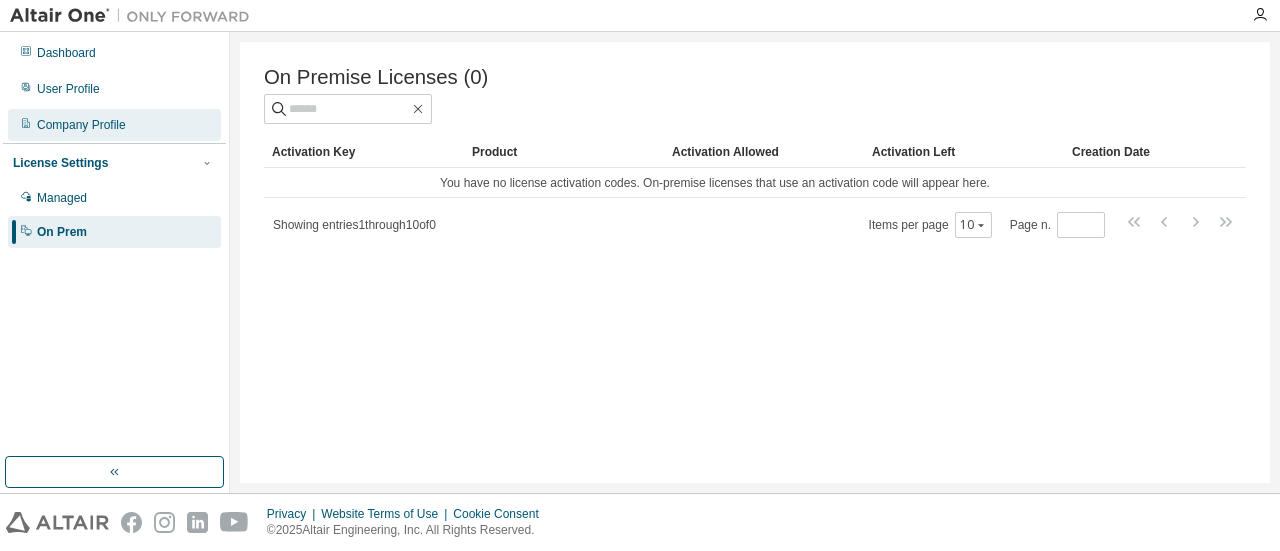 click on "Company Profile" at bounding box center (81, 125) 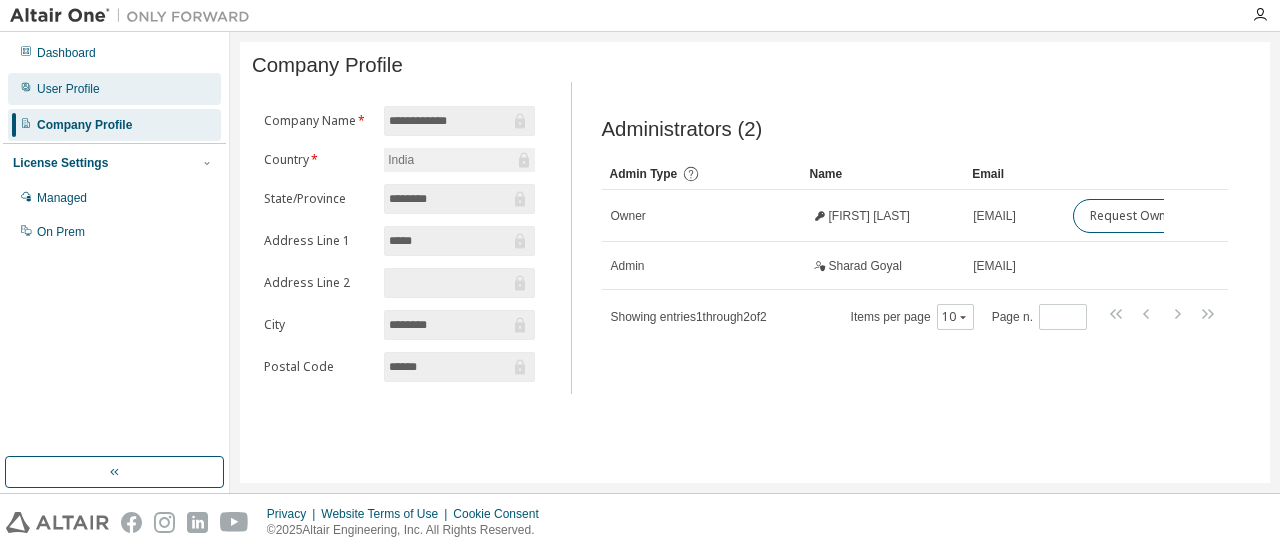 click on "User Profile" at bounding box center [114, 89] 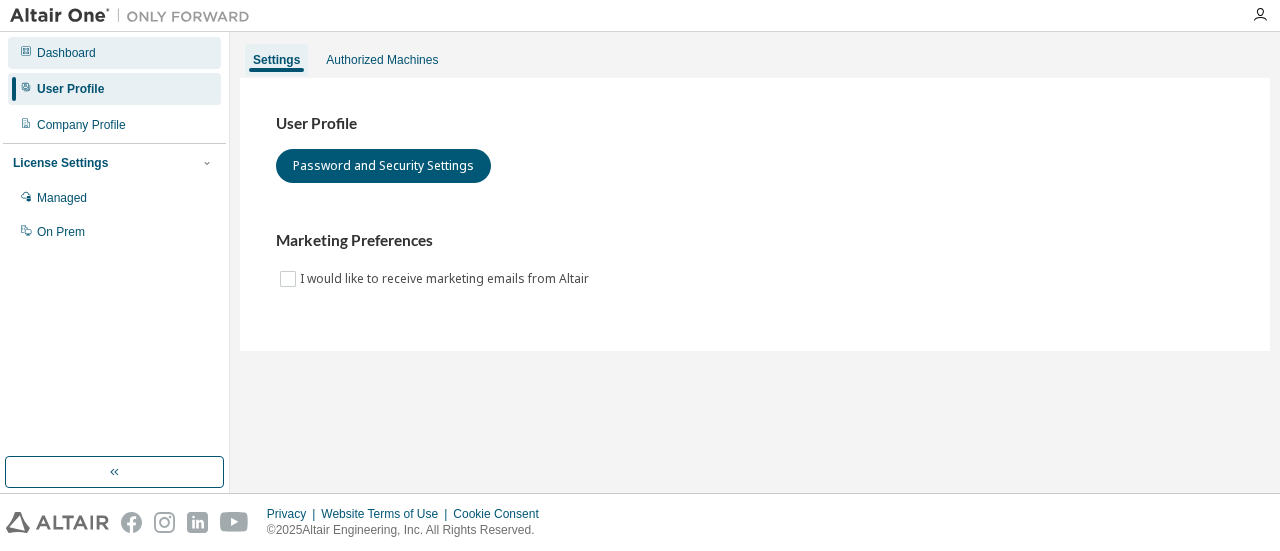 click on "Dashboard" at bounding box center [114, 53] 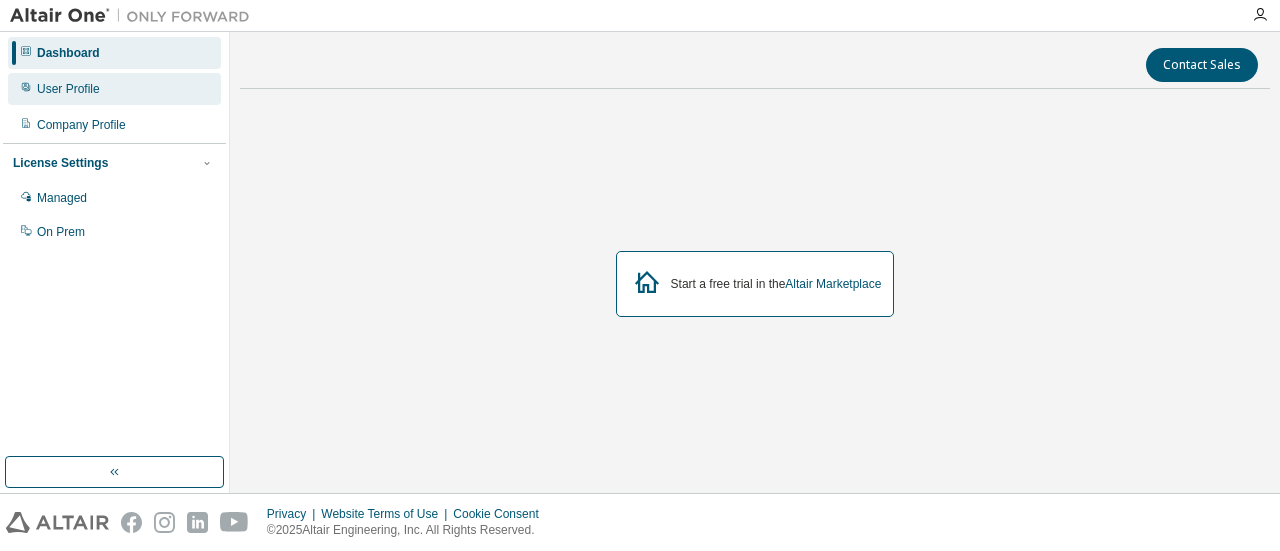 click on "User Profile" at bounding box center [68, 89] 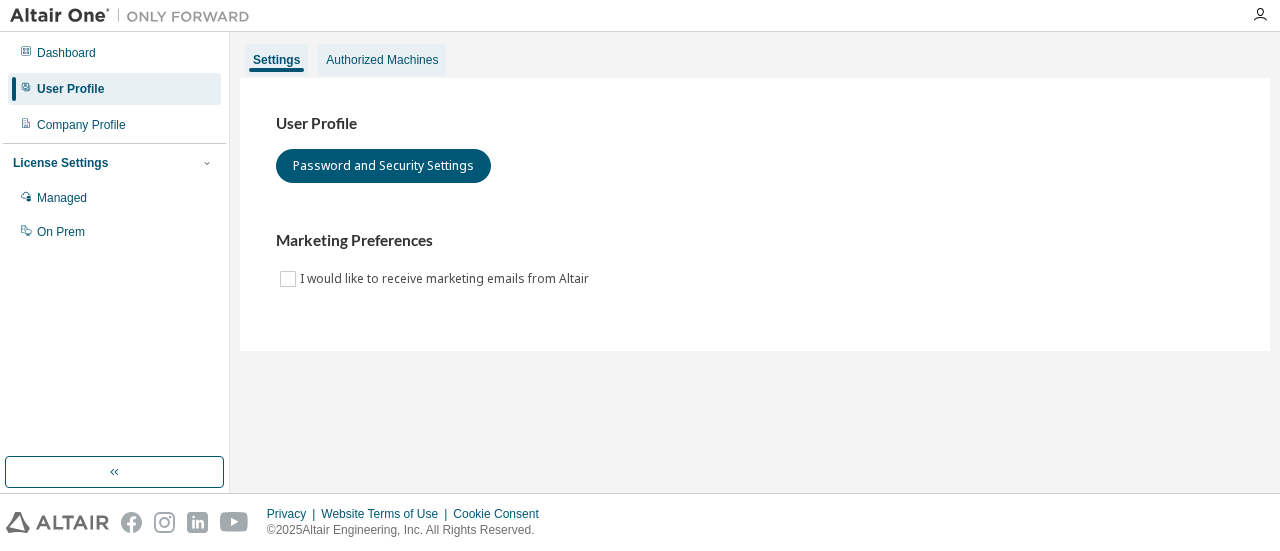 click on "Authorized Machines" at bounding box center (382, 60) 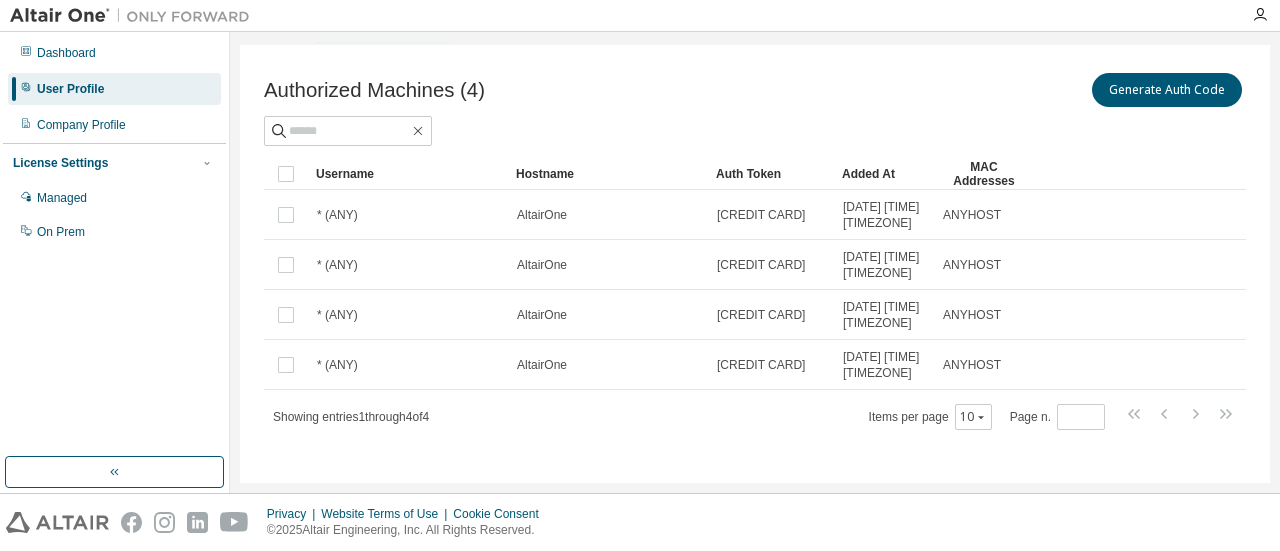 scroll, scrollTop: 0, scrollLeft: 0, axis: both 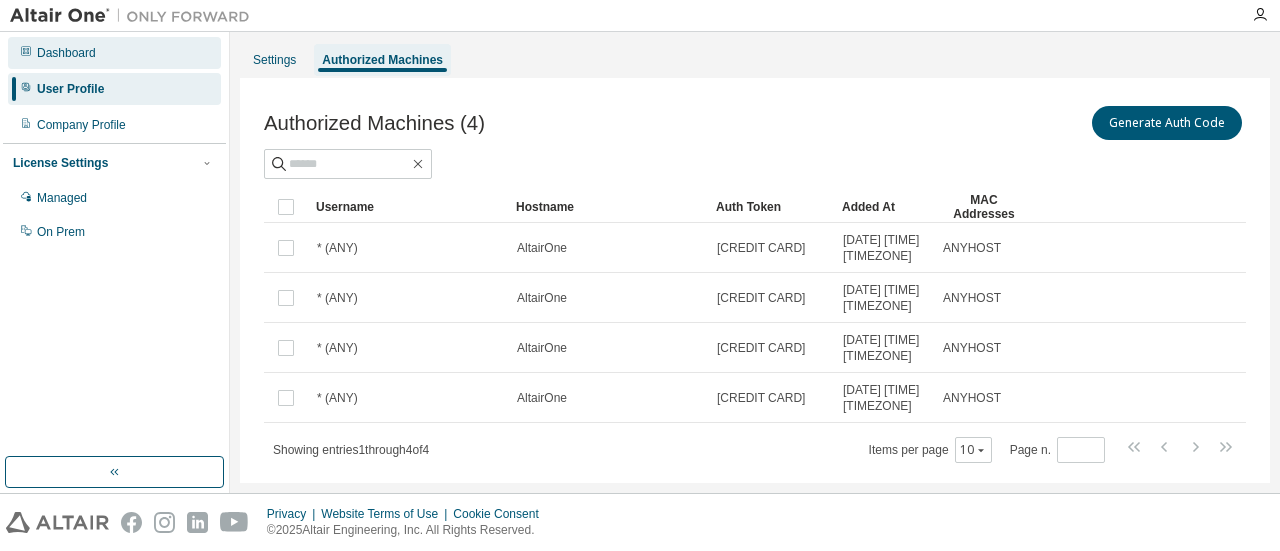 click on "Dashboard" at bounding box center (66, 53) 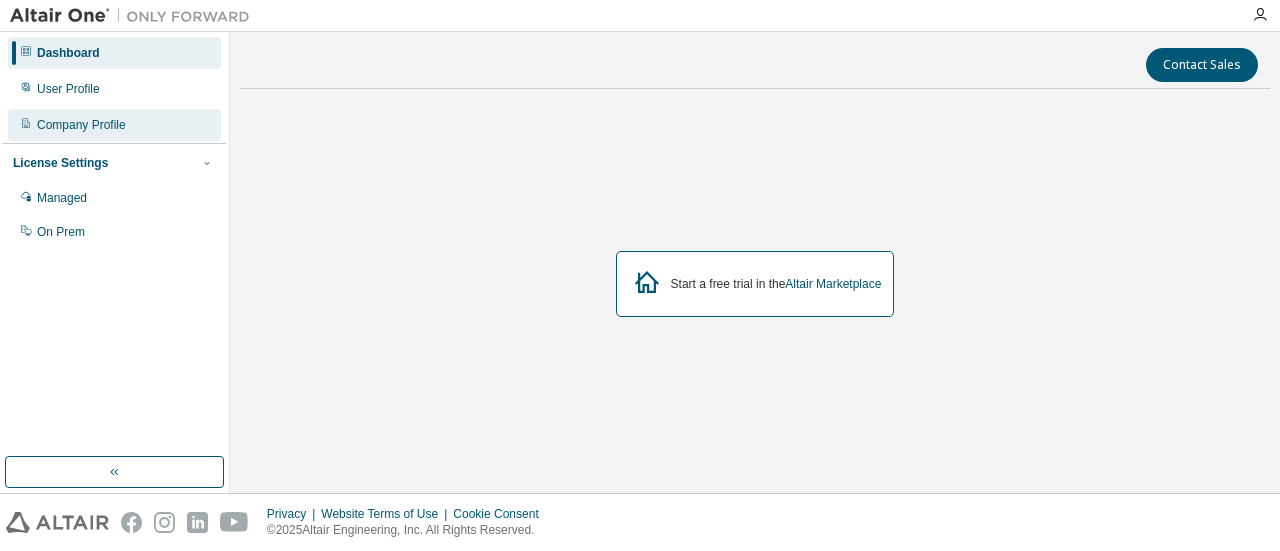 click on "Company Profile" at bounding box center (81, 125) 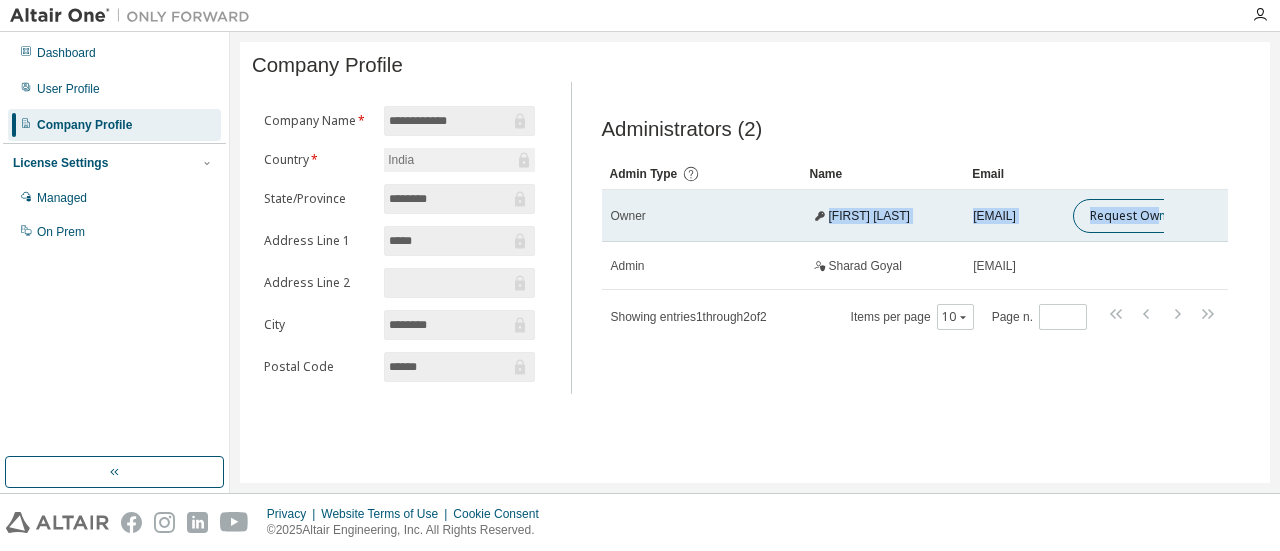 drag, startPoint x: 746, startPoint y: 225, endPoint x: 1154, endPoint y: 228, distance: 408.01102 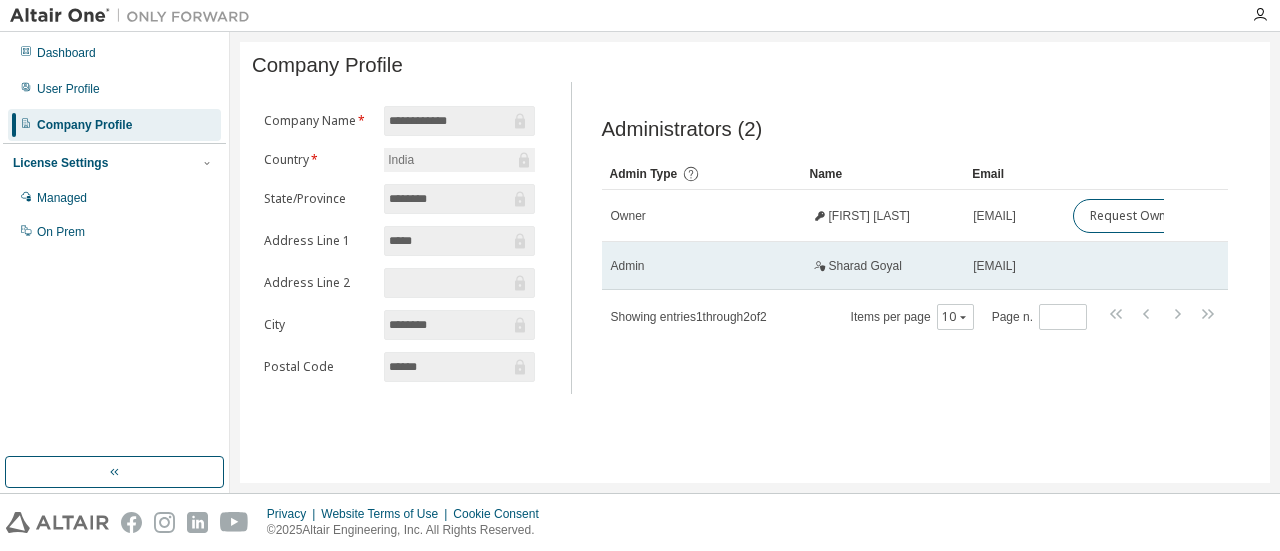click at bounding box center [1114, 266] 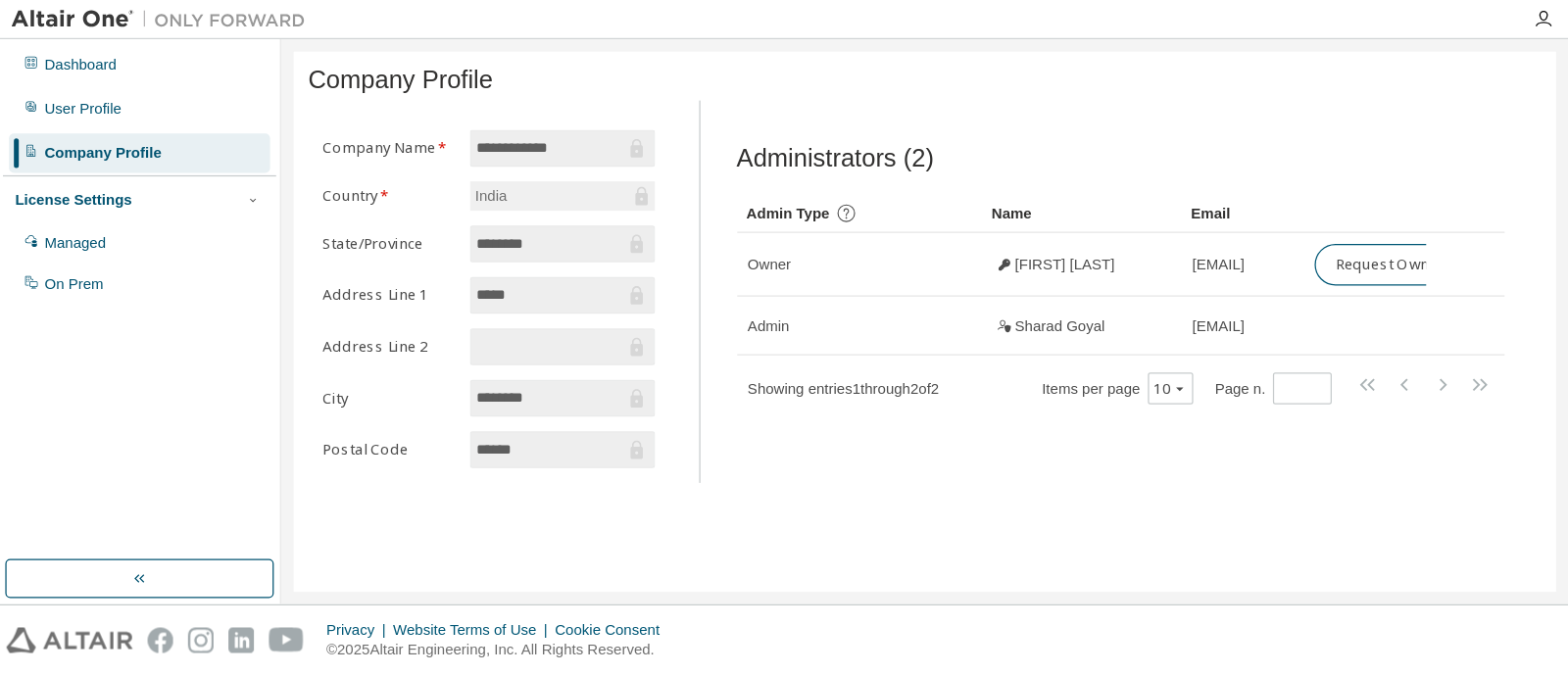 scroll, scrollTop: 0, scrollLeft: 0, axis: both 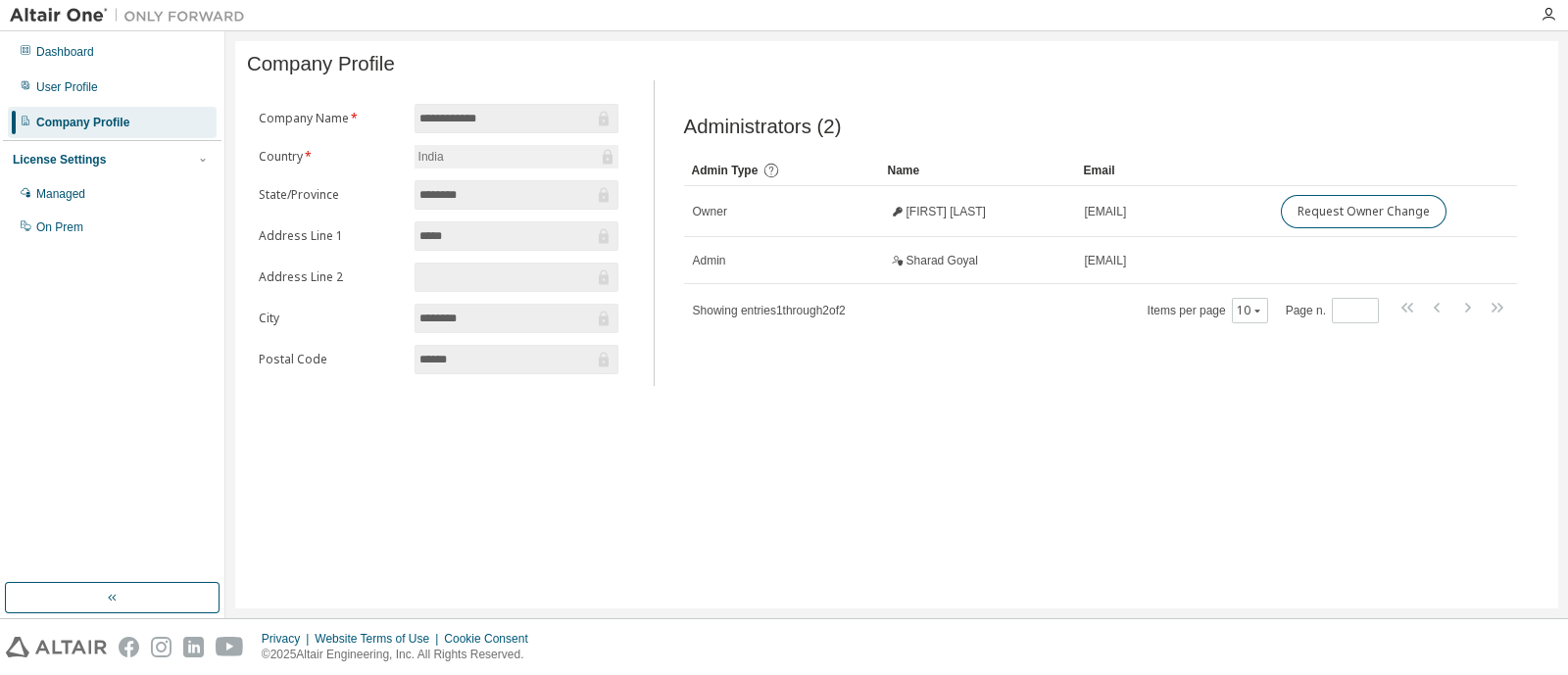 drag, startPoint x: 1223, startPoint y: 1, endPoint x: 1032, endPoint y: 457, distance: 494.3855 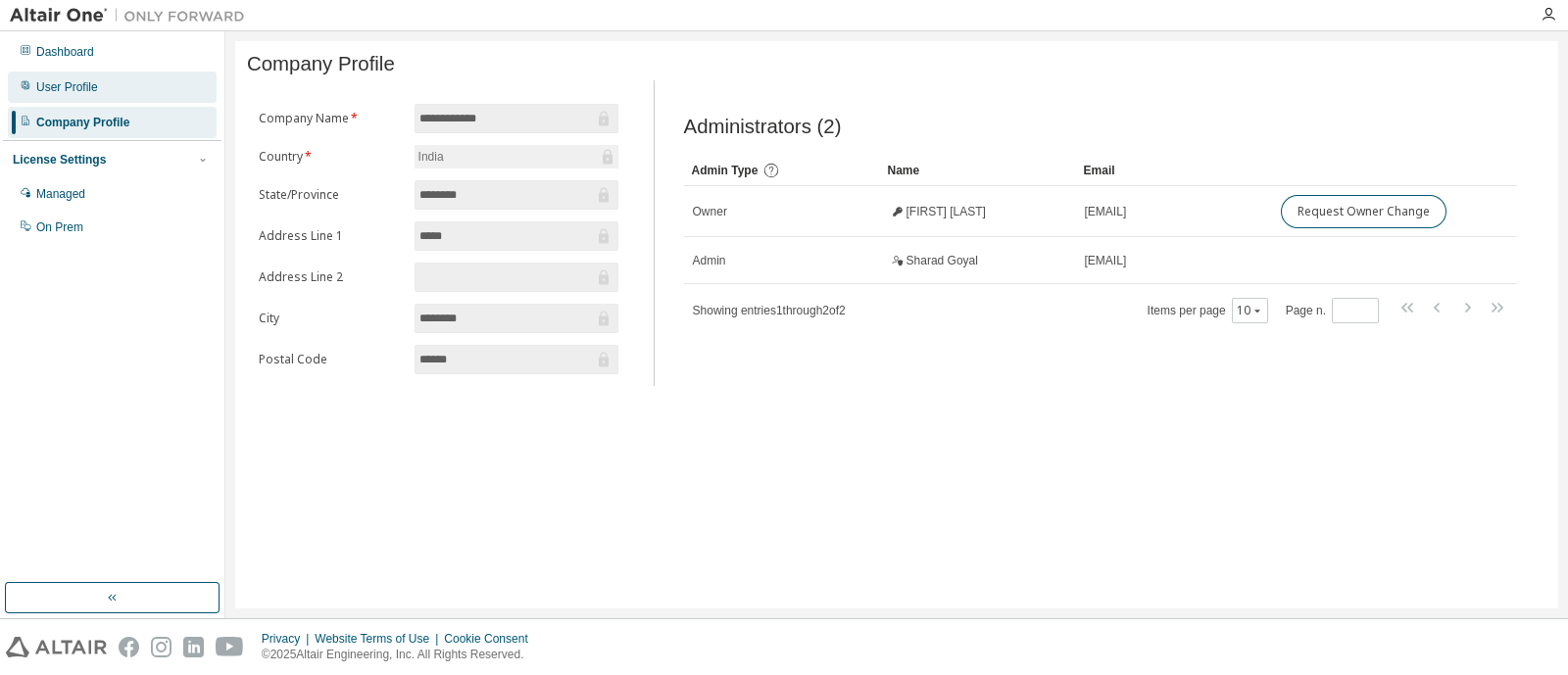 click on "User Profile" at bounding box center (67, 87) 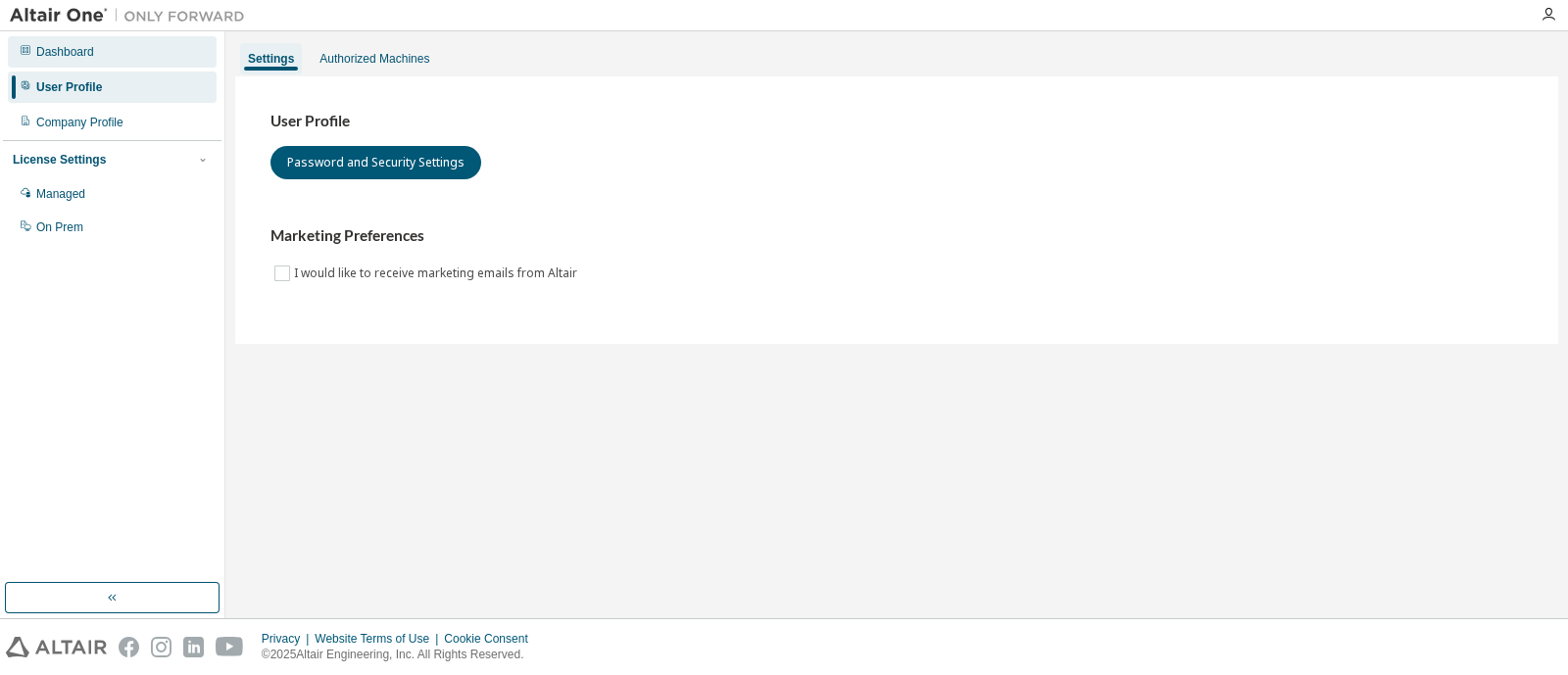 click on "Dashboard" at bounding box center (65, 52) 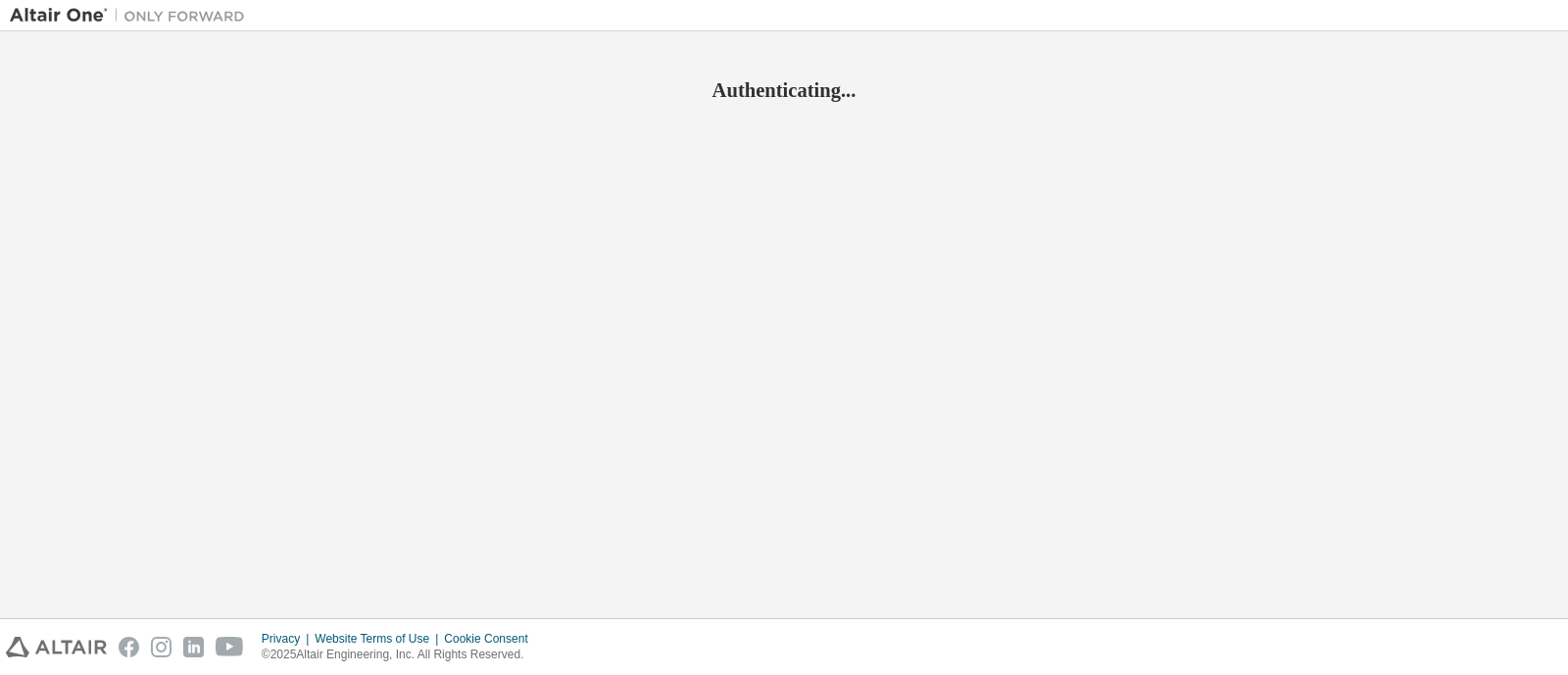 scroll, scrollTop: 0, scrollLeft: 0, axis: both 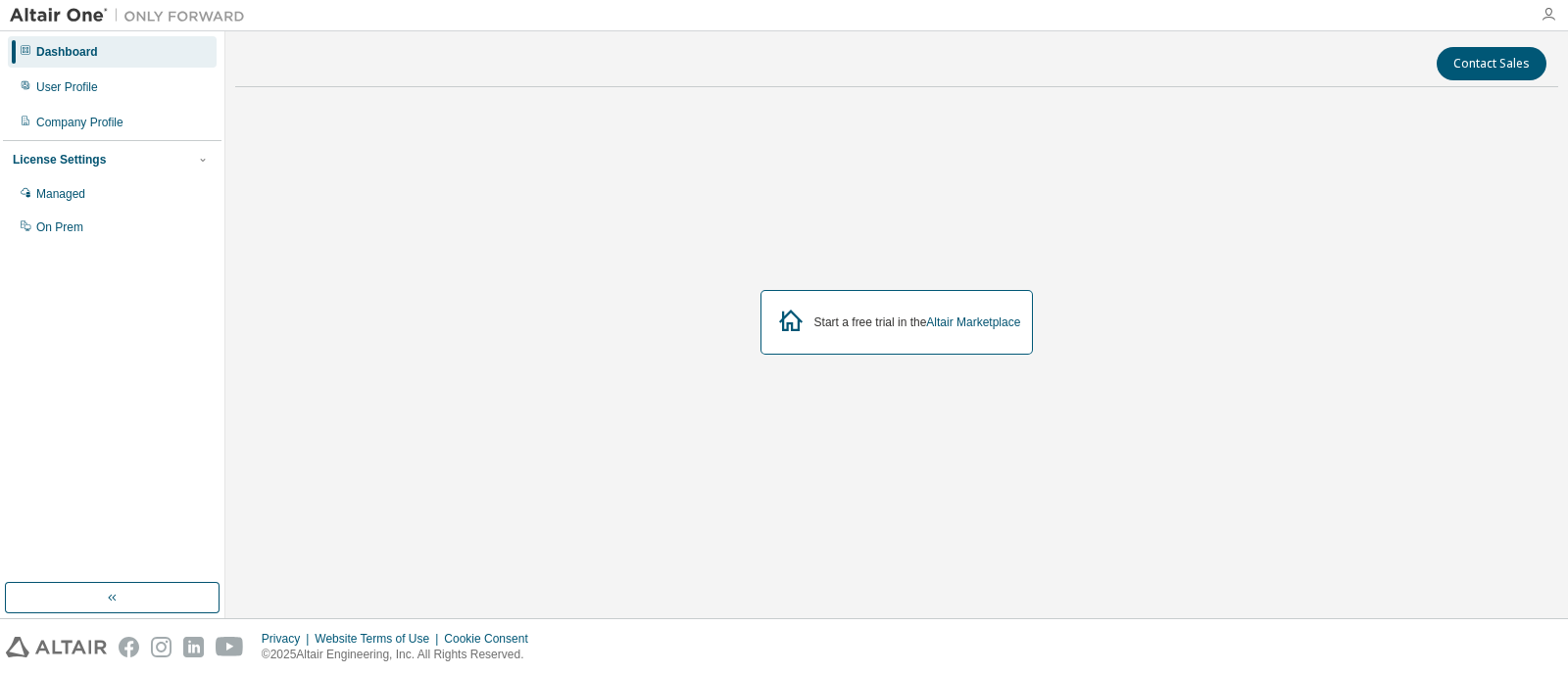 click at bounding box center [1548, 15] 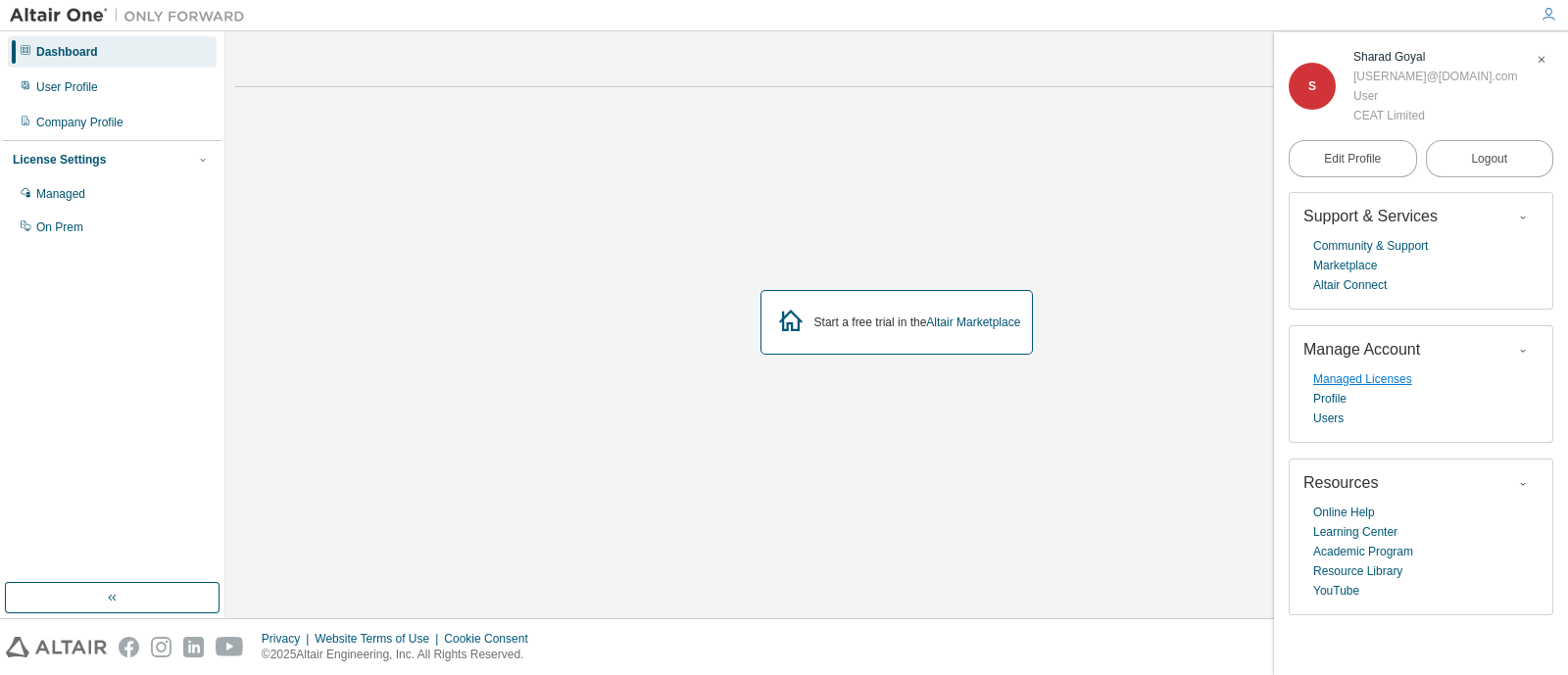click on "Managed Licenses" at bounding box center [1362, 379] 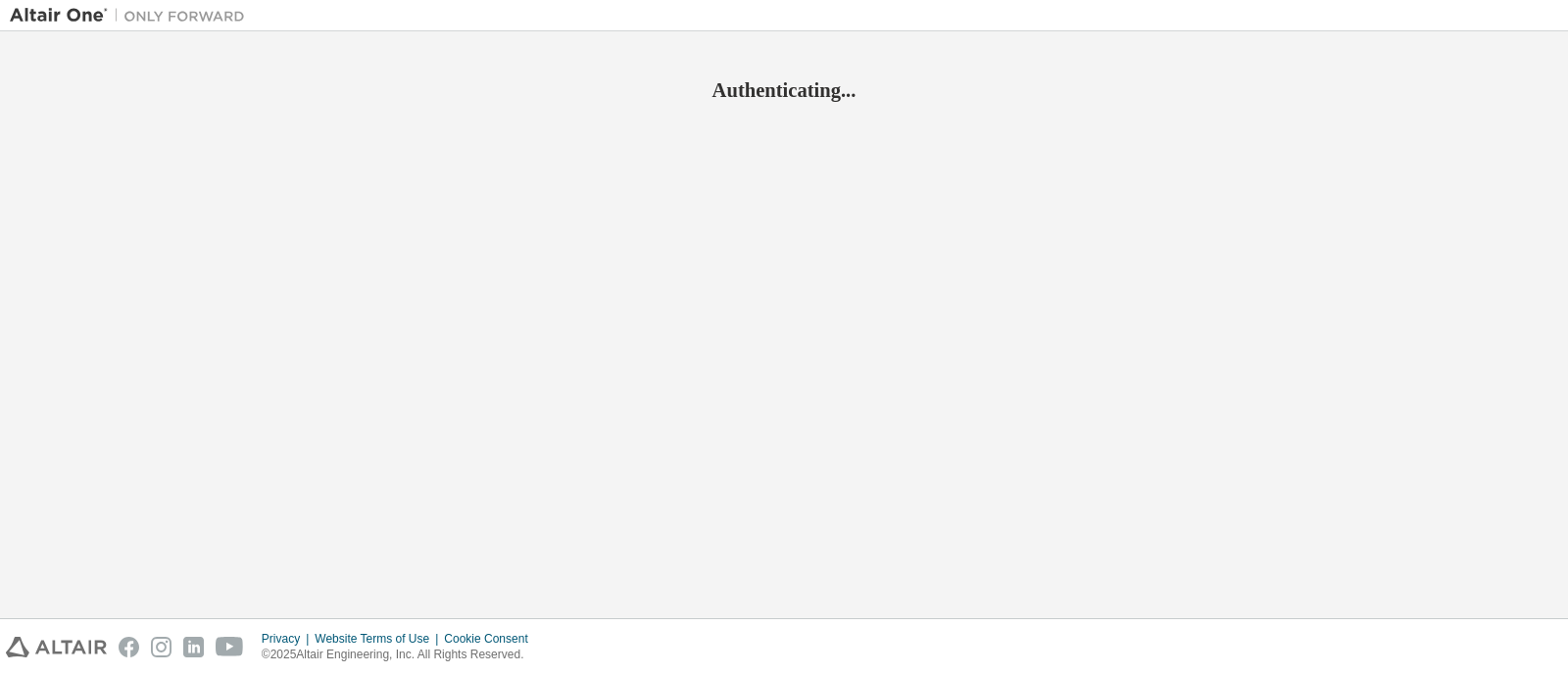 scroll, scrollTop: 0, scrollLeft: 0, axis: both 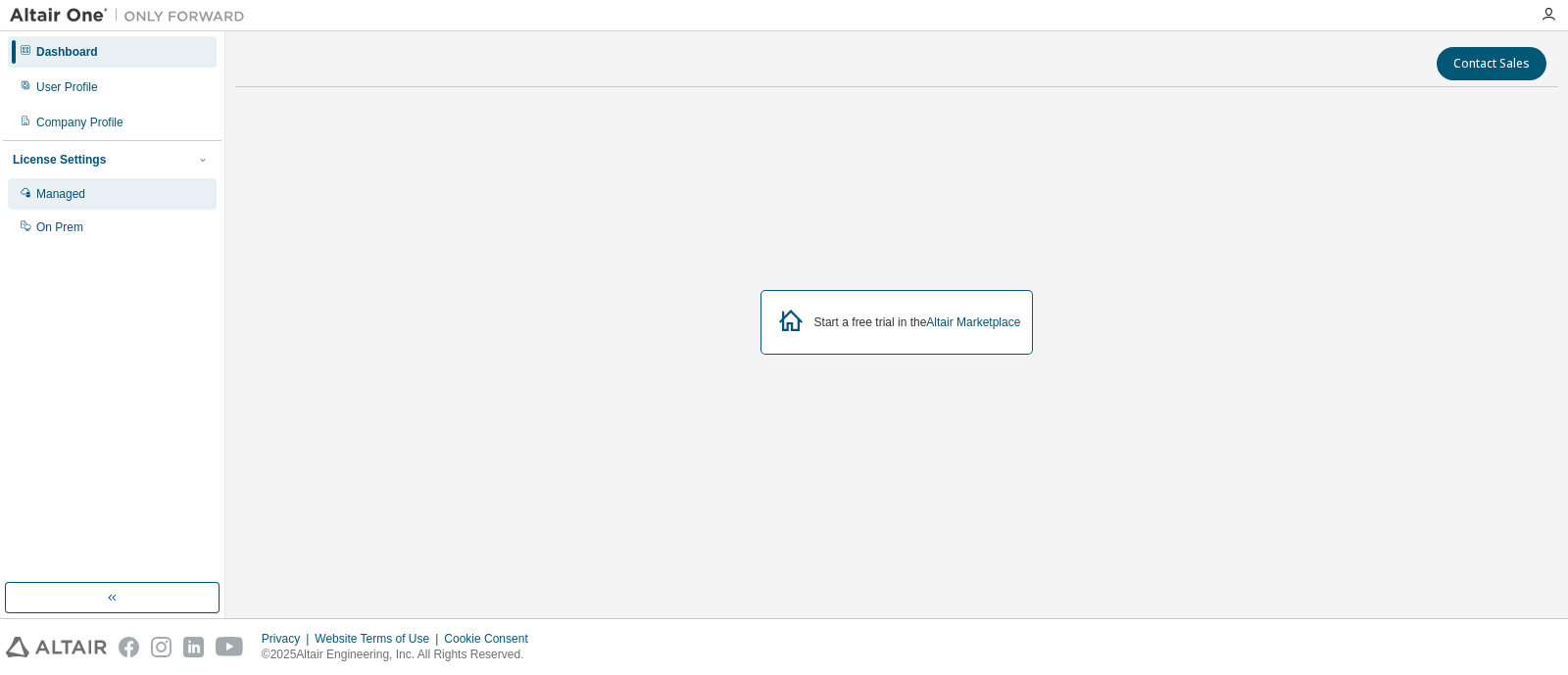 click on "Managed" at bounding box center [112, 194] 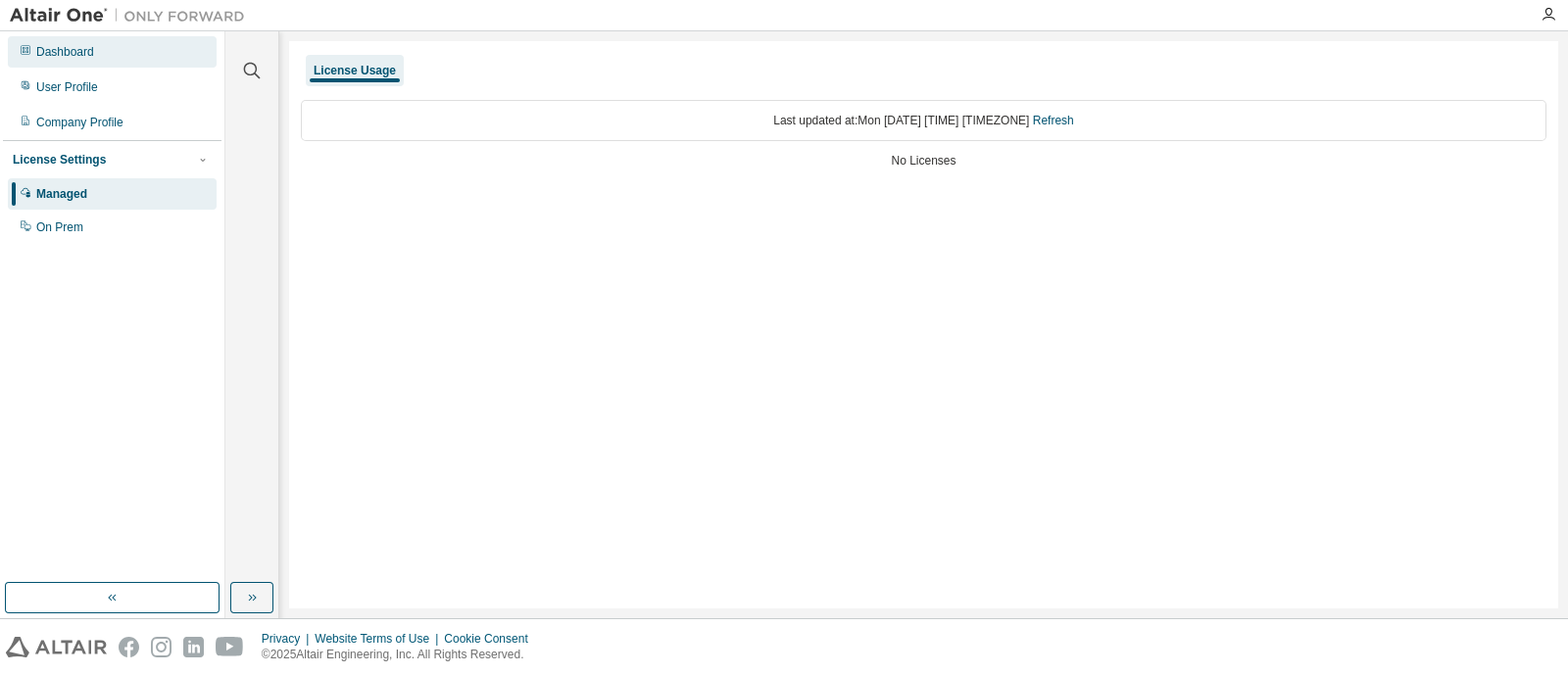 click on "Dashboard" at bounding box center [65, 52] 